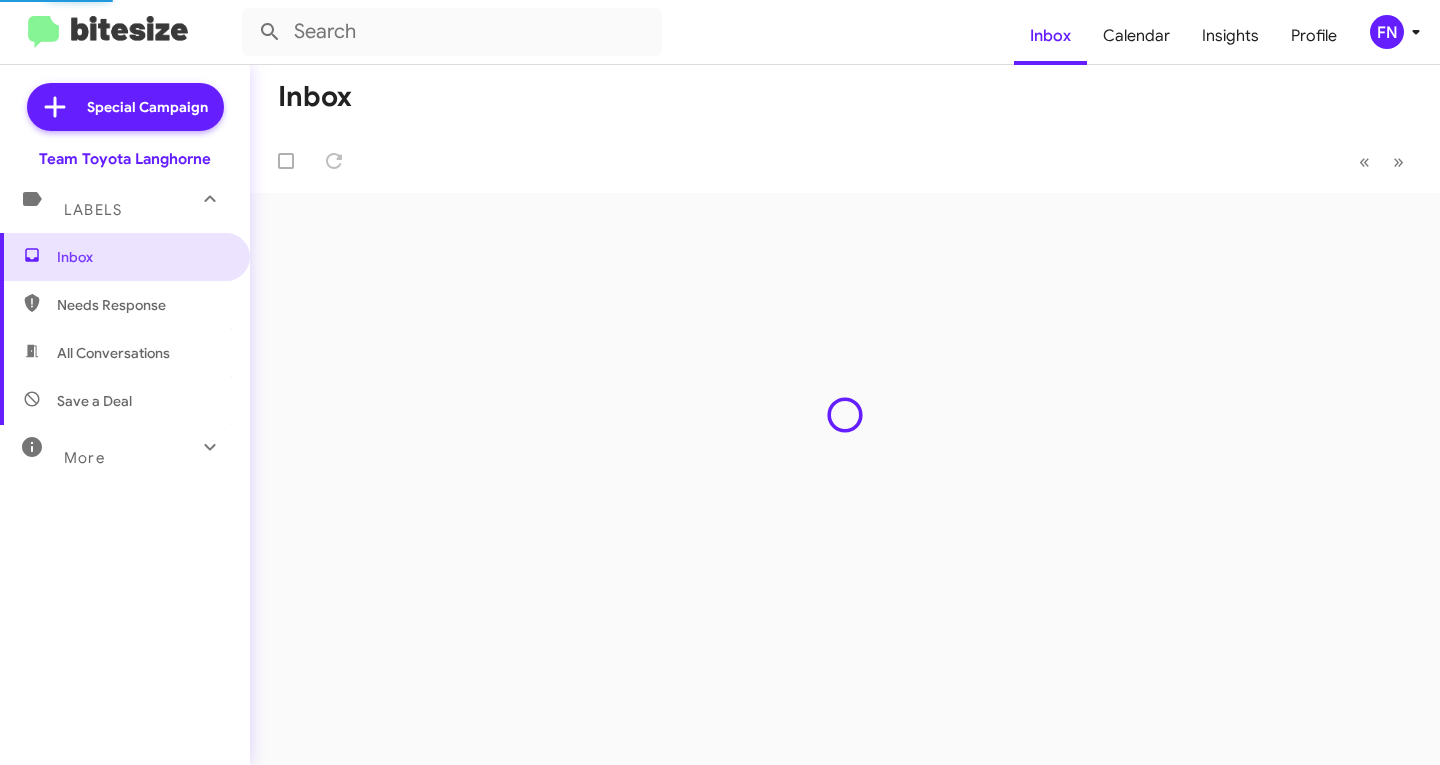scroll, scrollTop: 0, scrollLeft: 0, axis: both 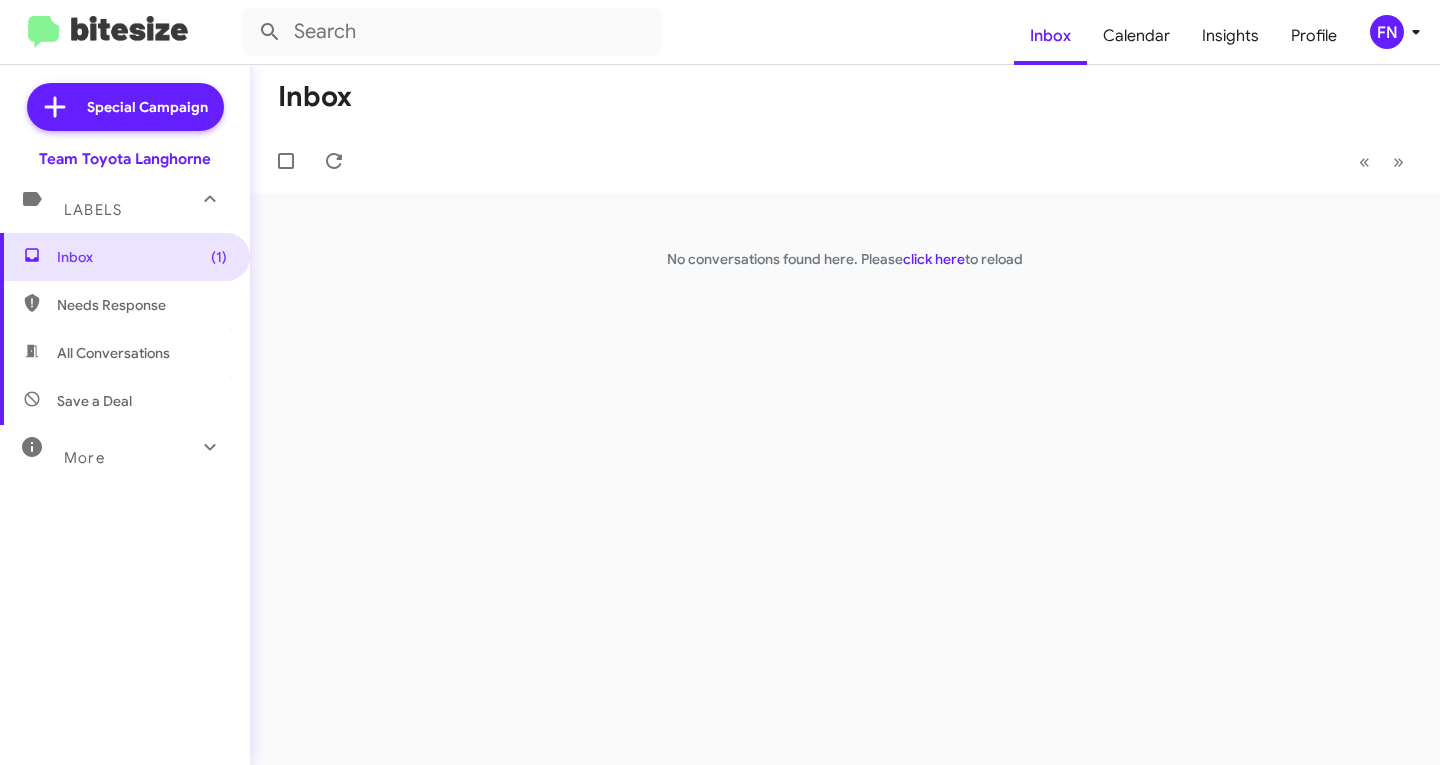 click on "All Conversations" at bounding box center (125, 353) 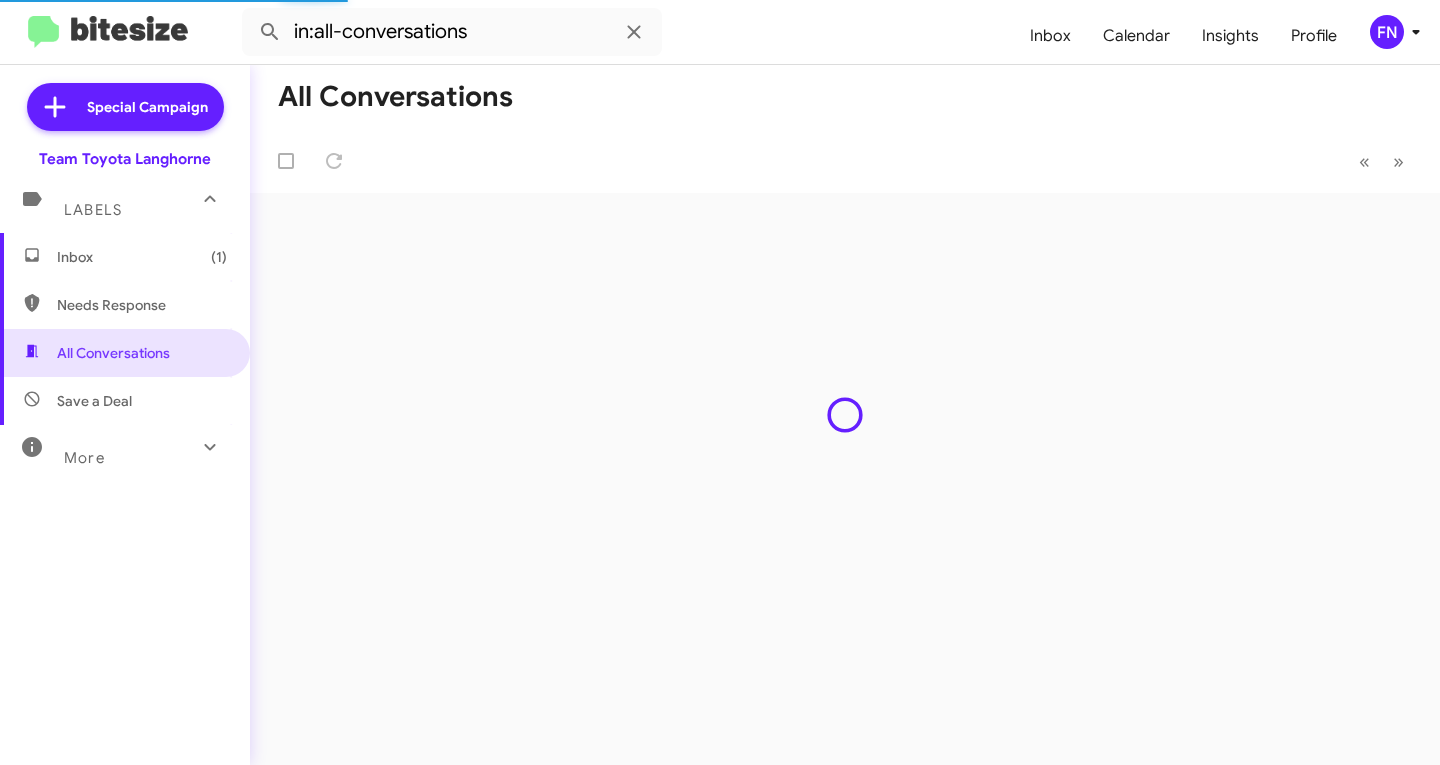 click on "FN" 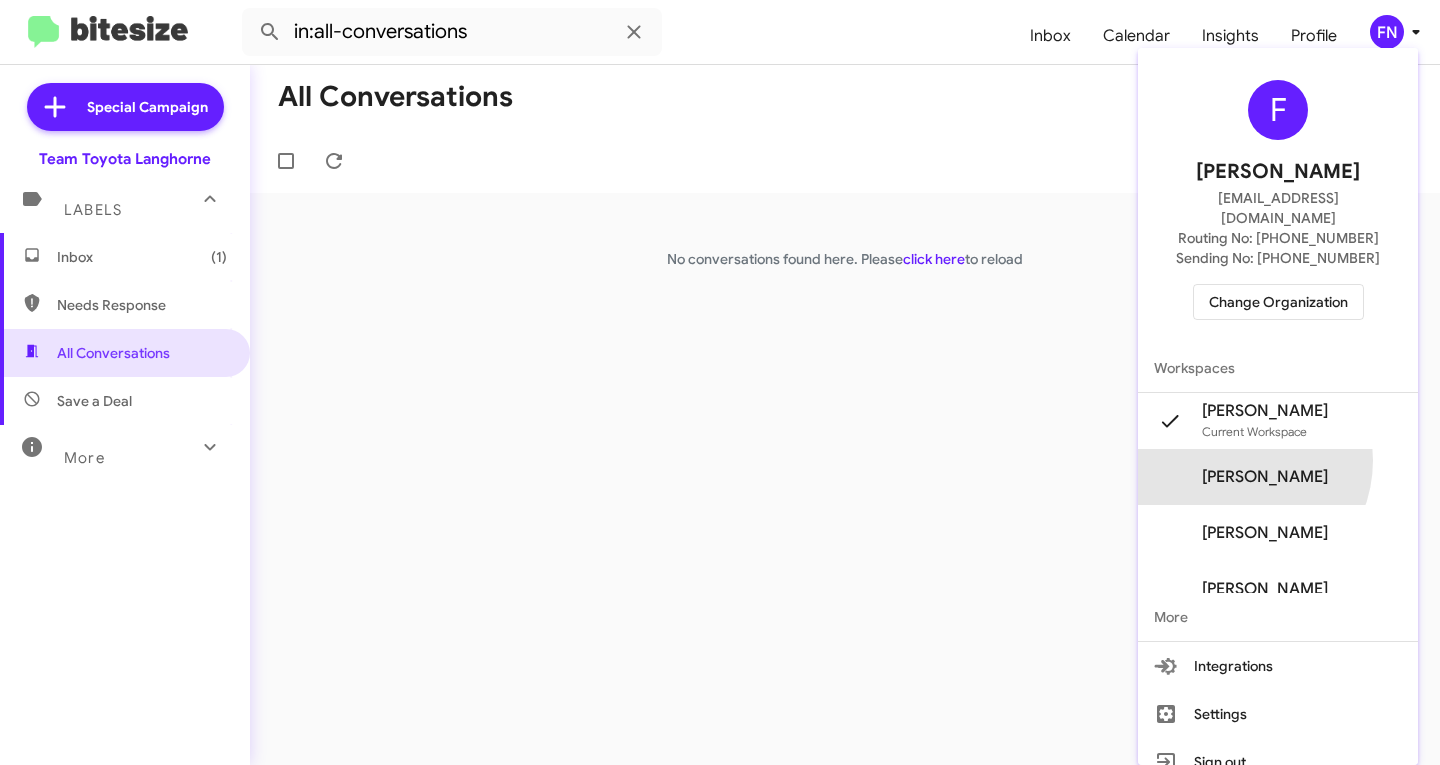 click on "[PERSON_NAME]" at bounding box center [1278, 477] 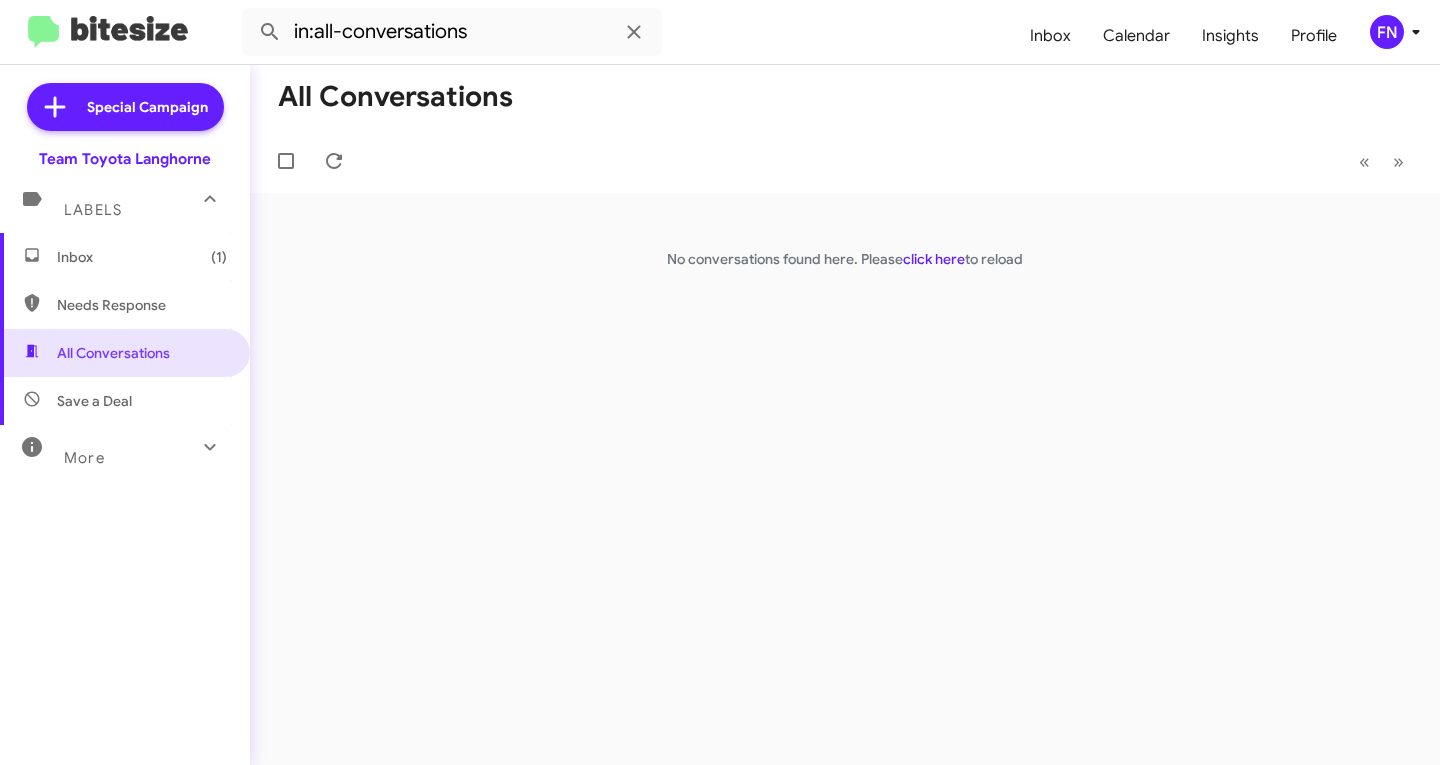 type 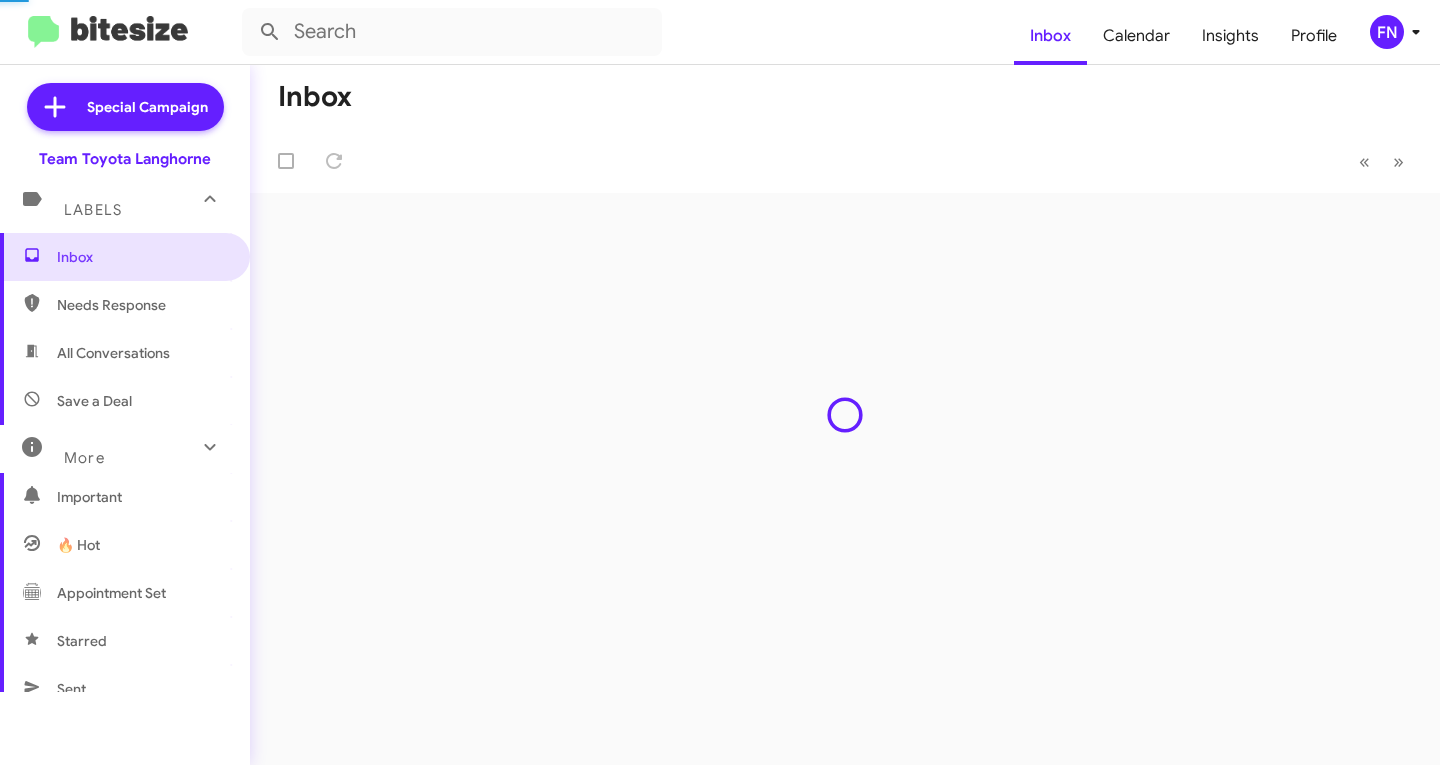 scroll, scrollTop: 0, scrollLeft: 0, axis: both 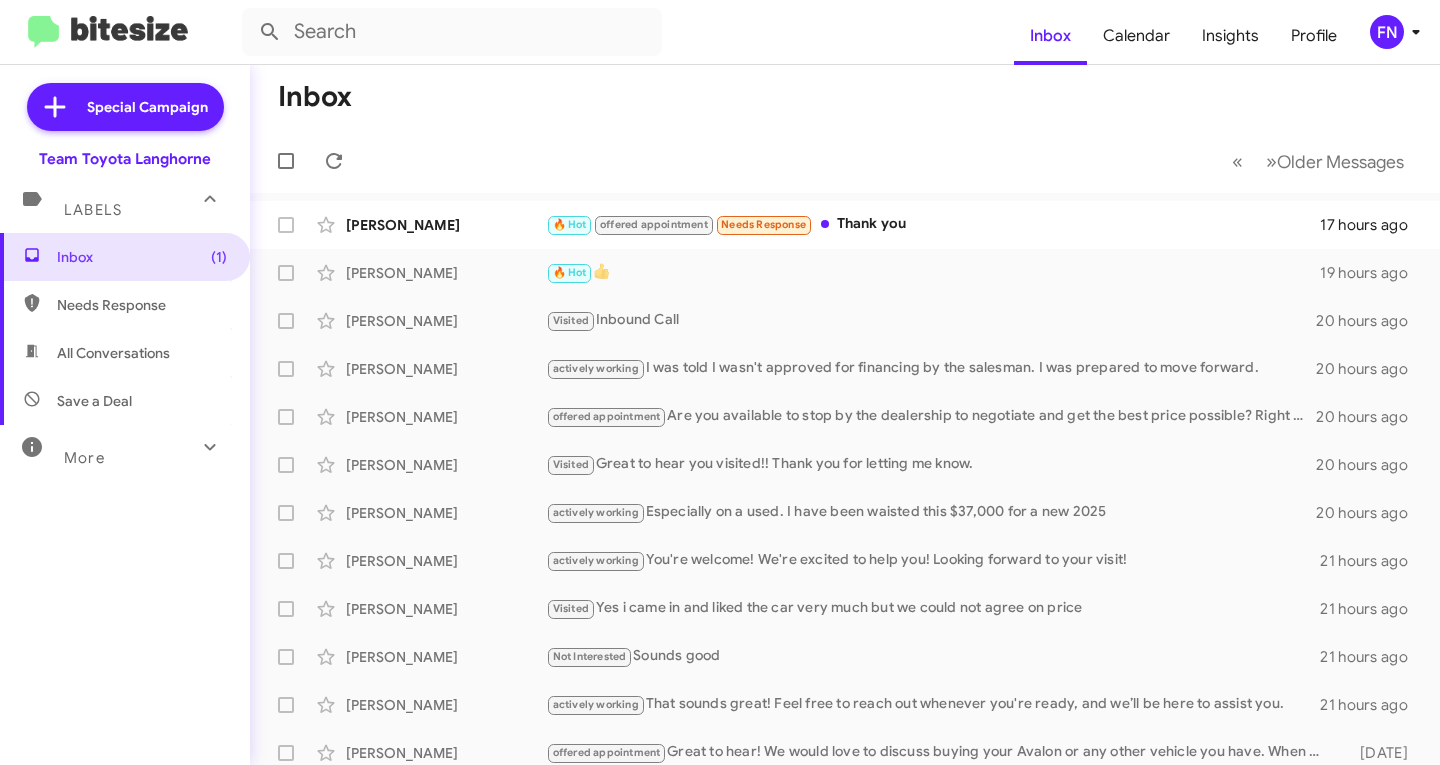 click on "Needs Response" at bounding box center (125, 305) 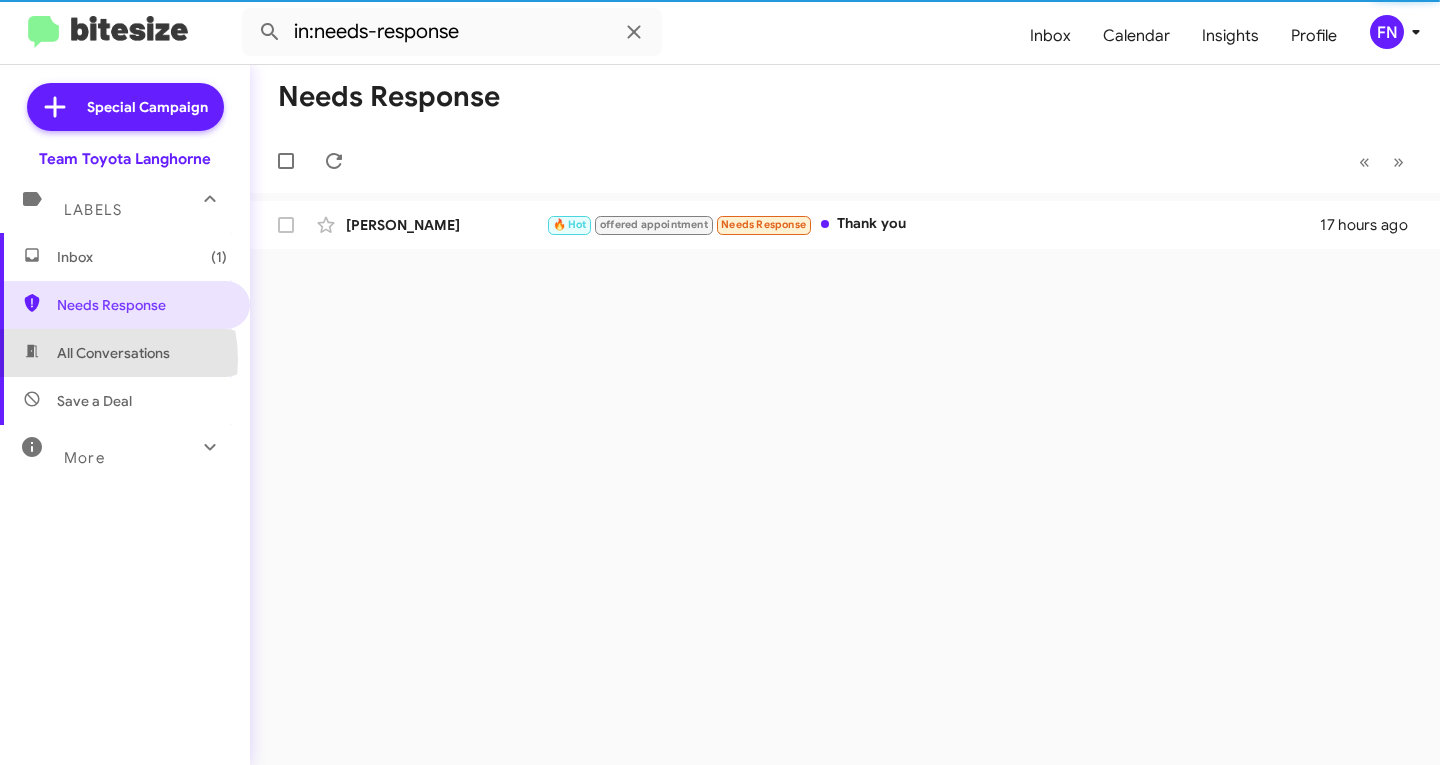 click on "All Conversations" at bounding box center [113, 353] 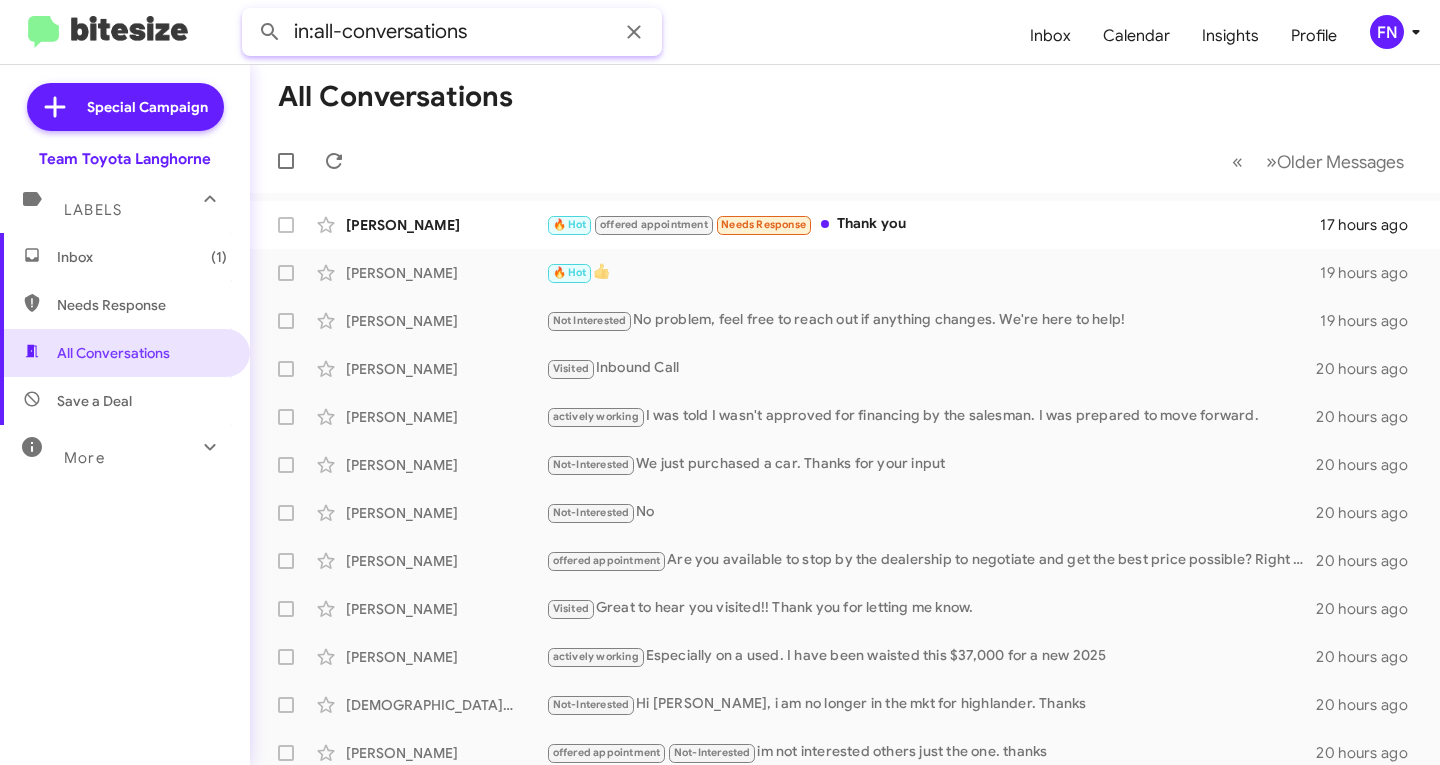 drag, startPoint x: 573, startPoint y: 31, endPoint x: -156, endPoint y: 88, distance: 731.225 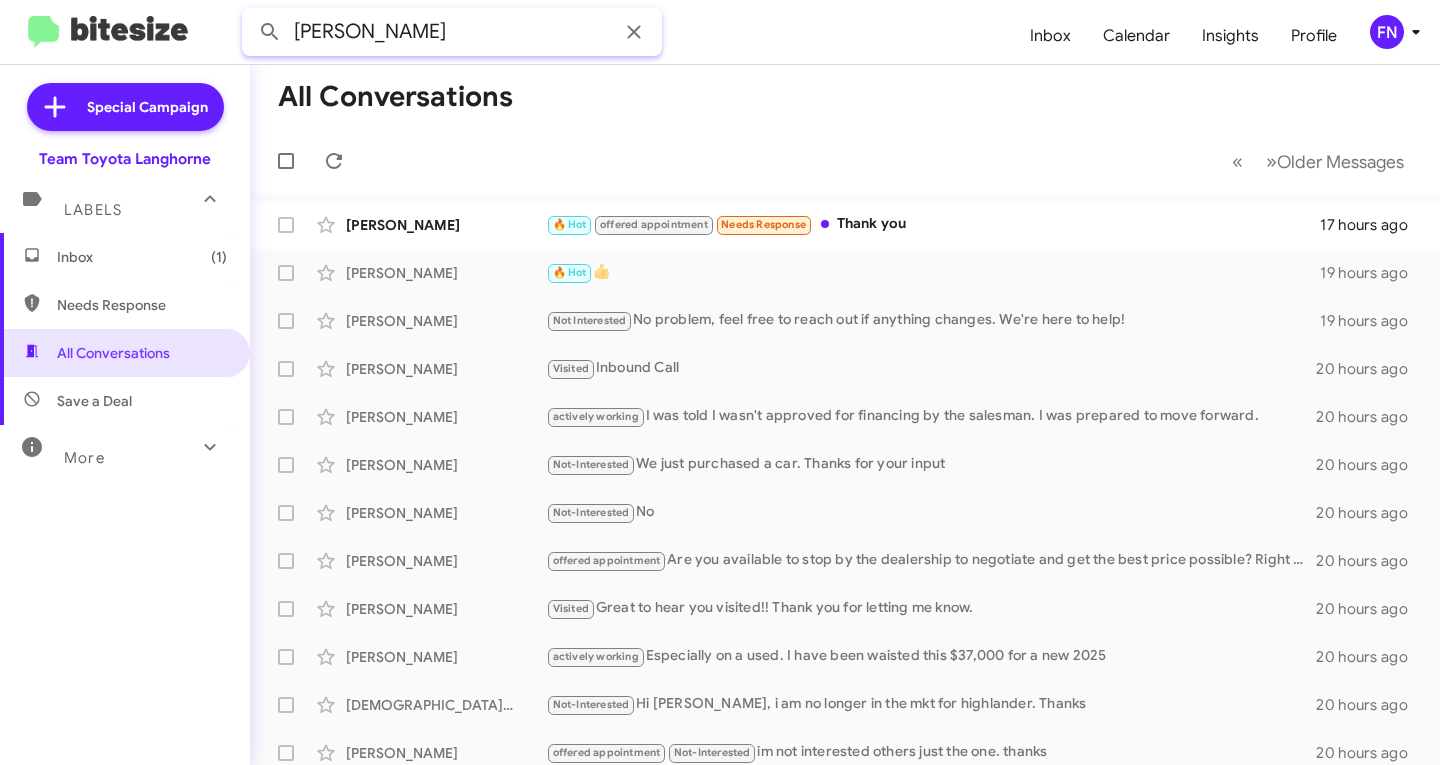 click 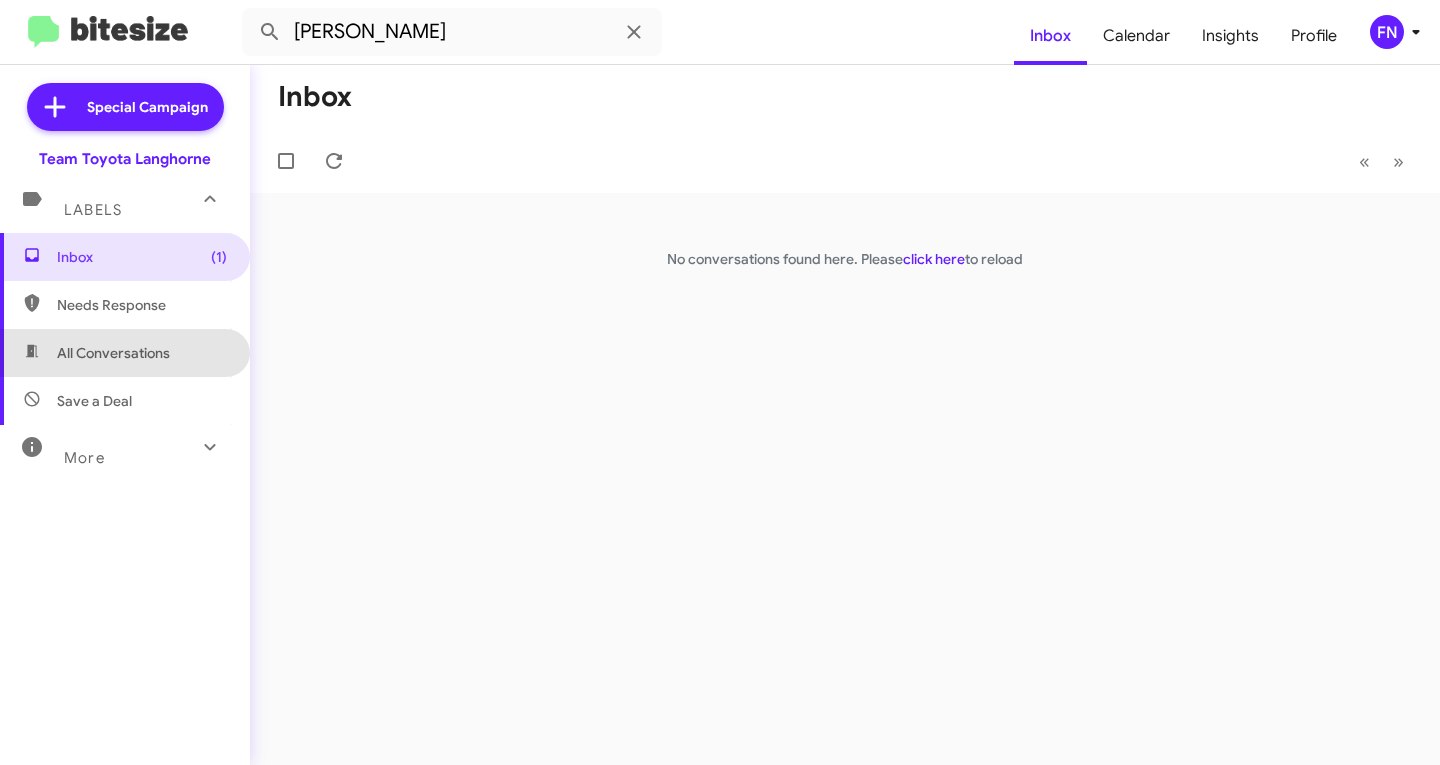 click on "All Conversations" at bounding box center (113, 353) 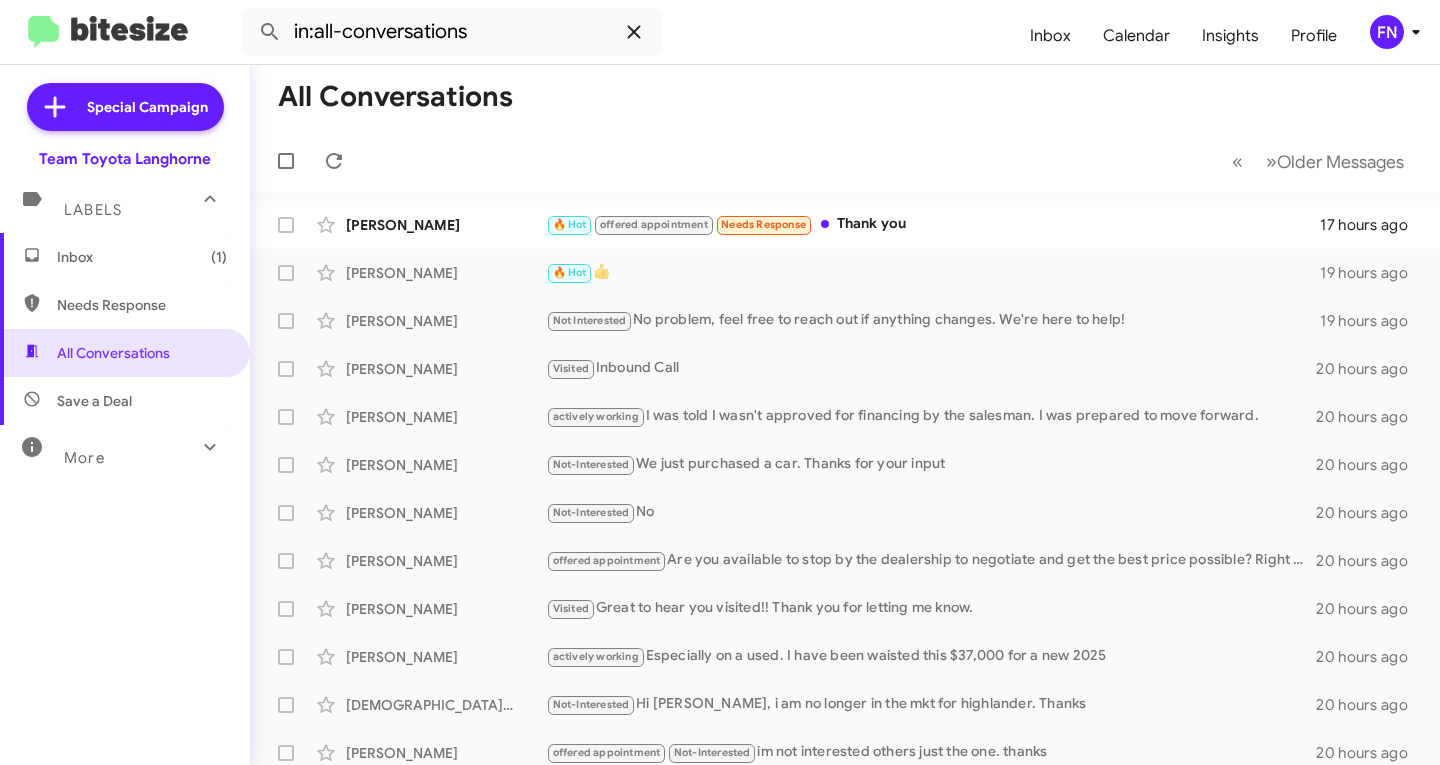 click 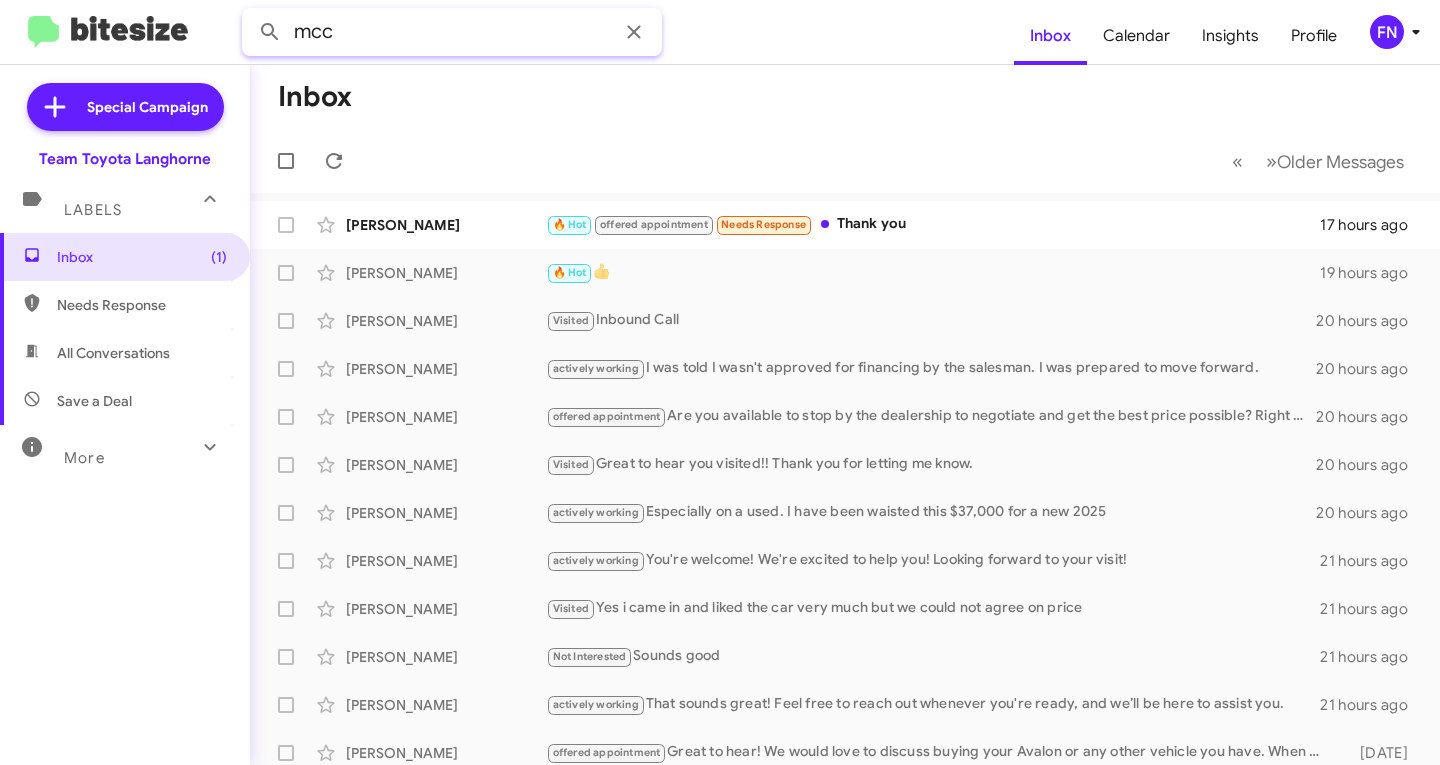 type on "mcc" 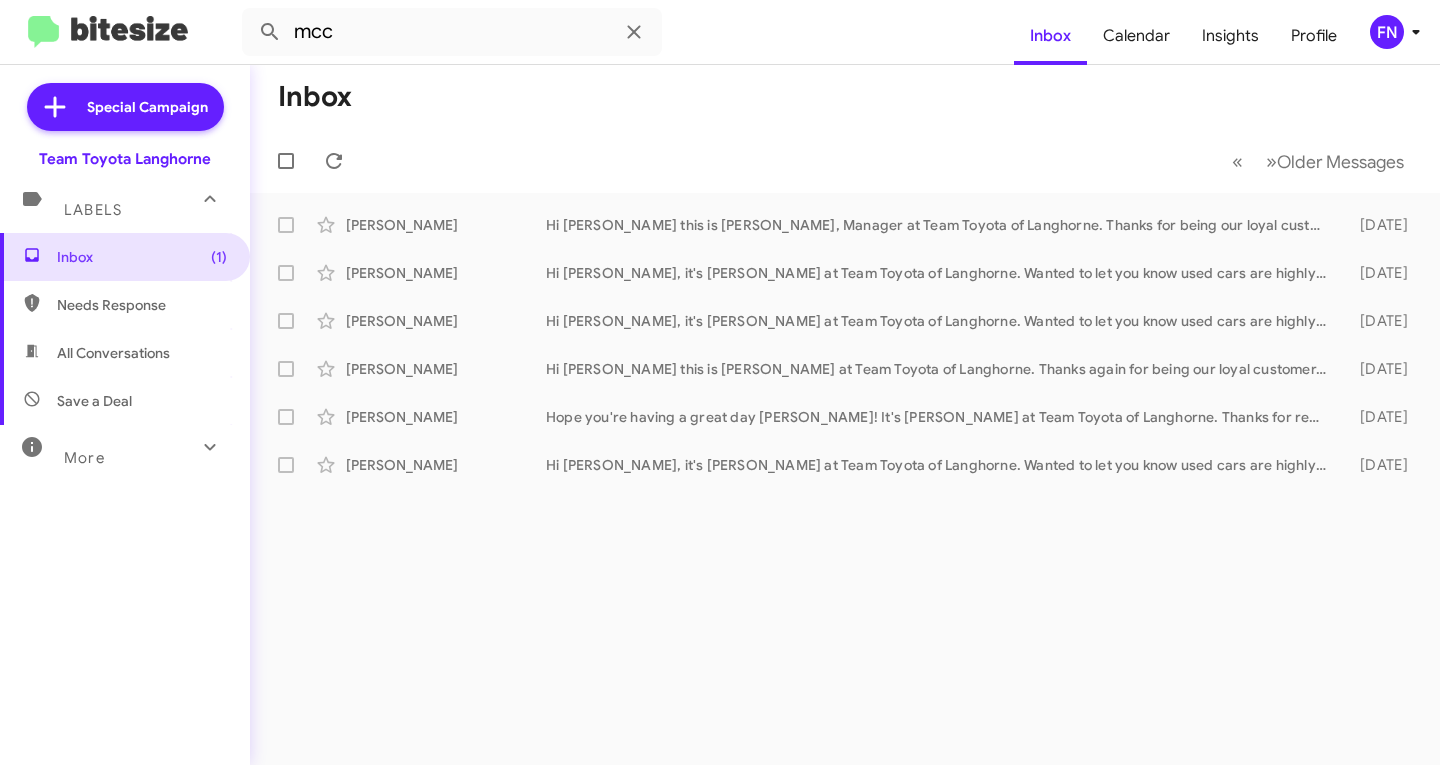 click on "FN" 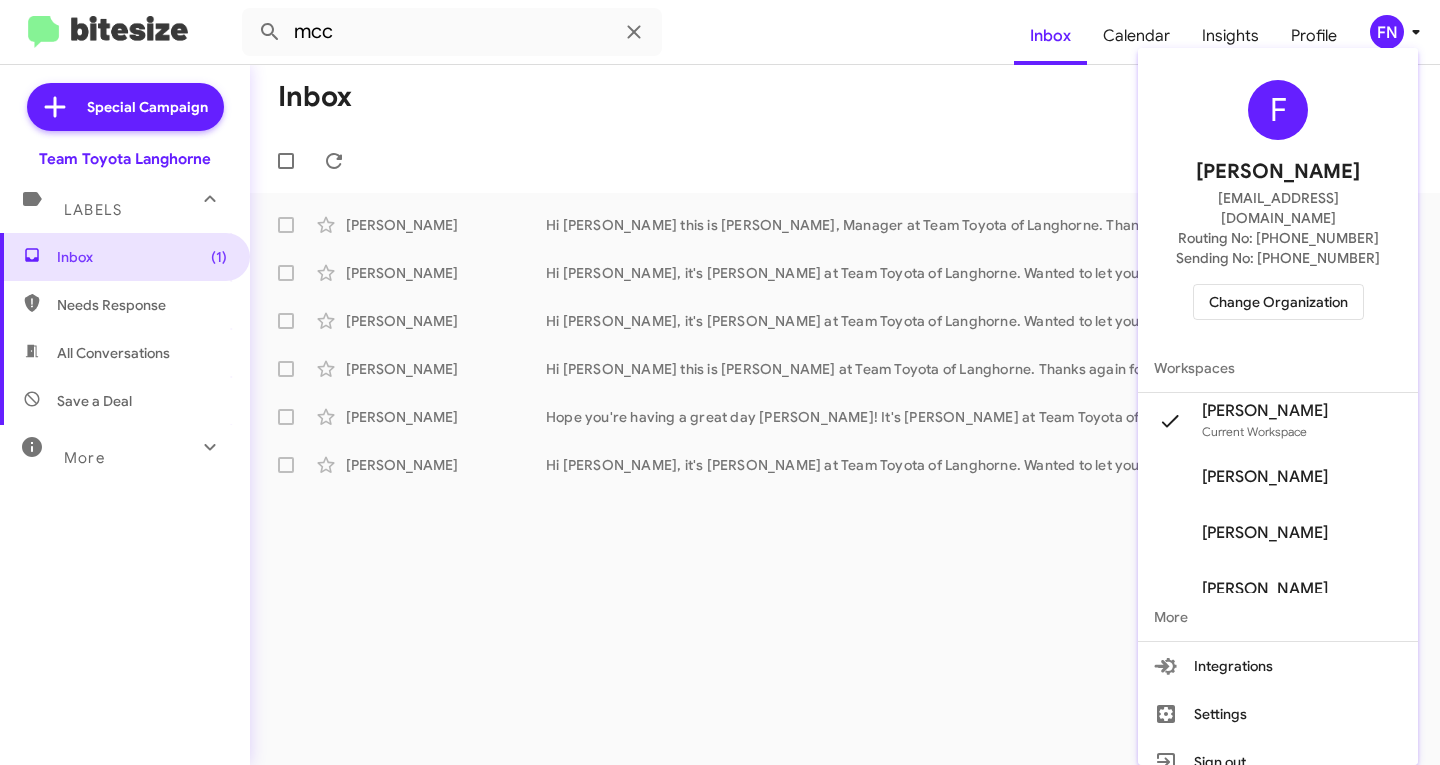 drag, startPoint x: 1289, startPoint y: 304, endPoint x: 1302, endPoint y: 287, distance: 21.400934 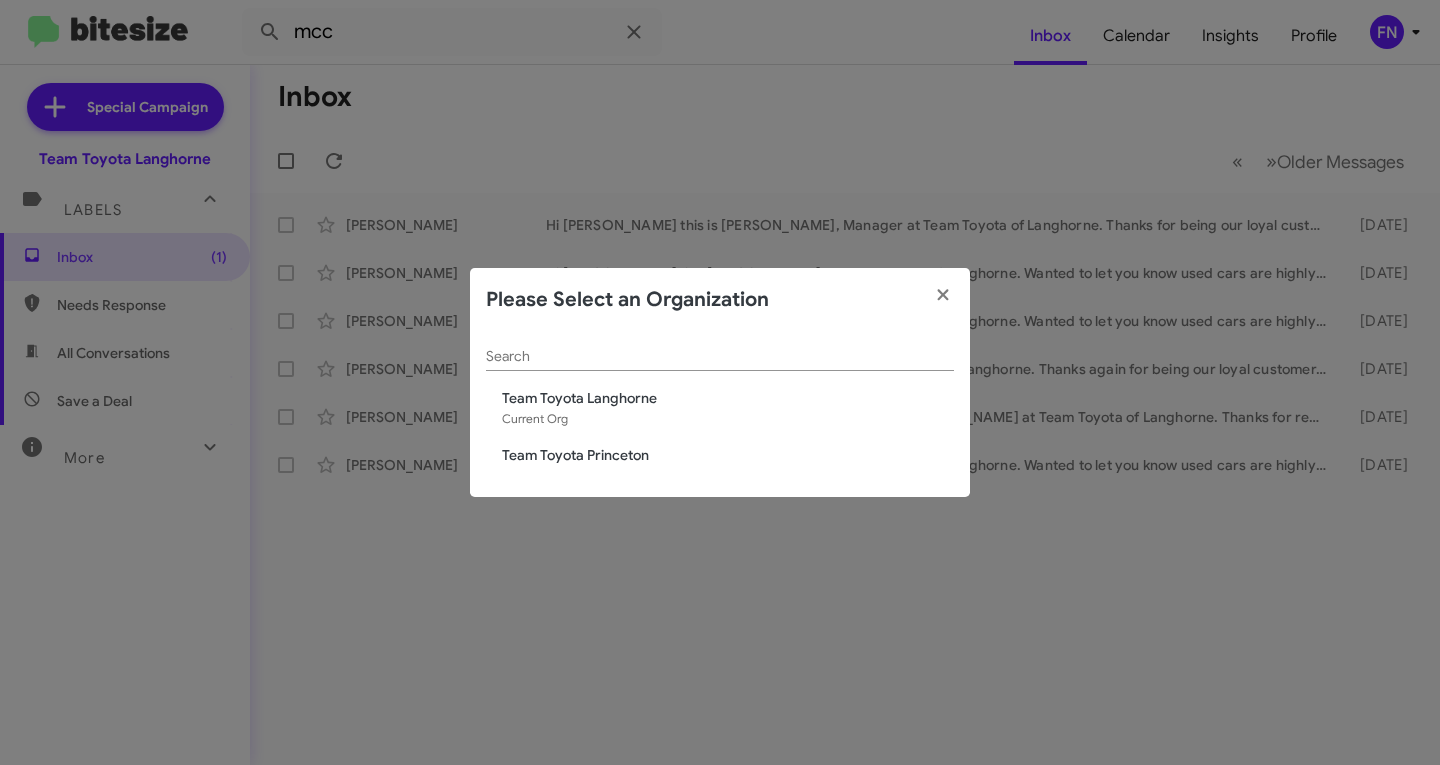 click on "Team Toyota Princeton" 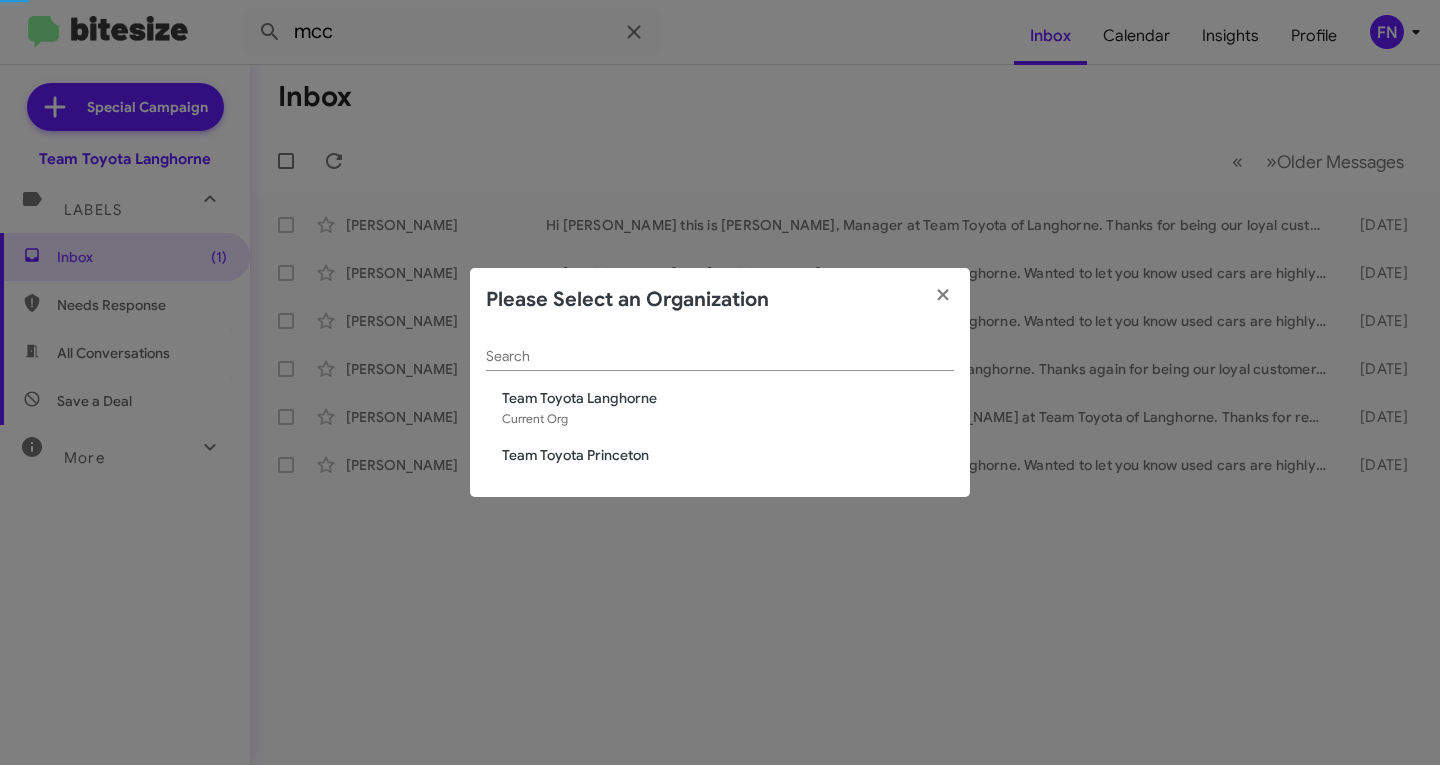 type 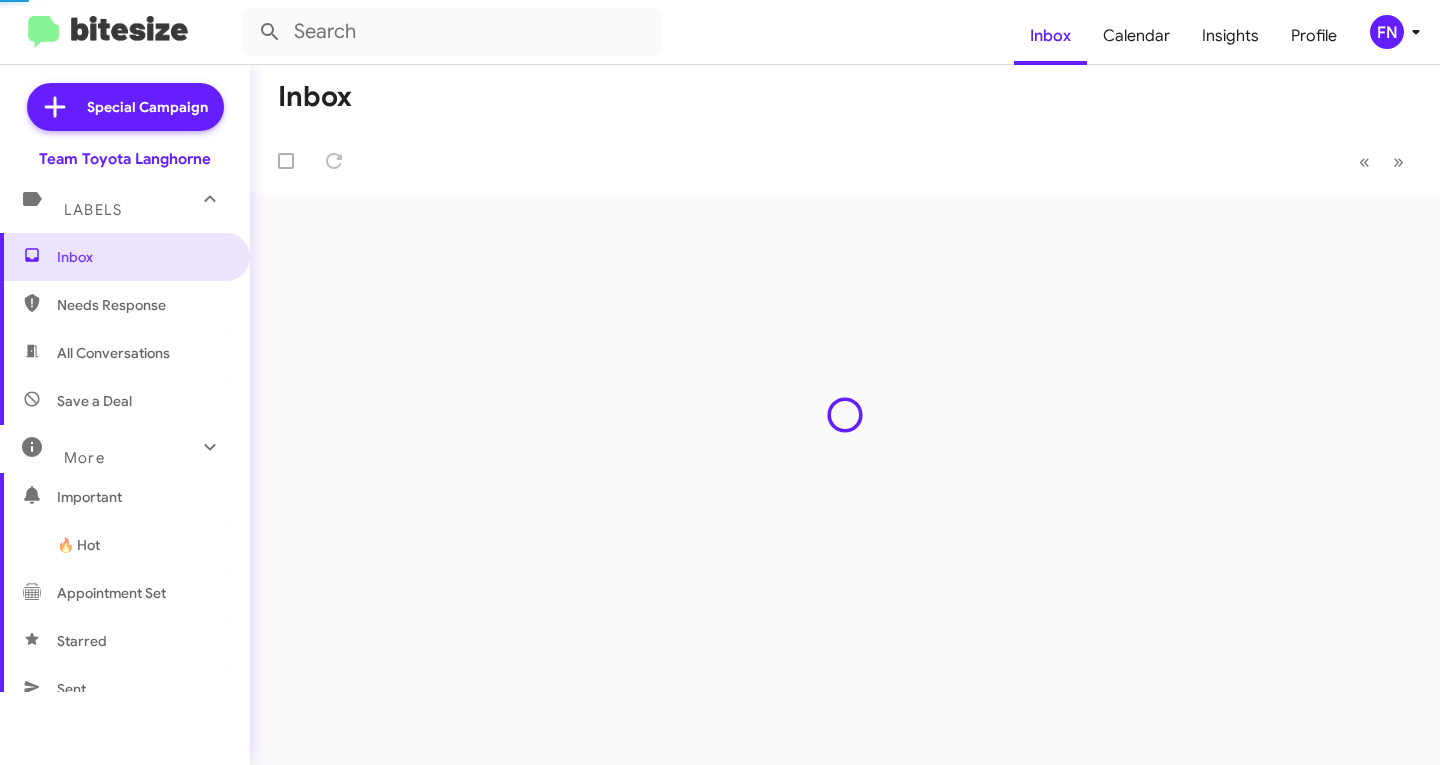scroll, scrollTop: 0, scrollLeft: 0, axis: both 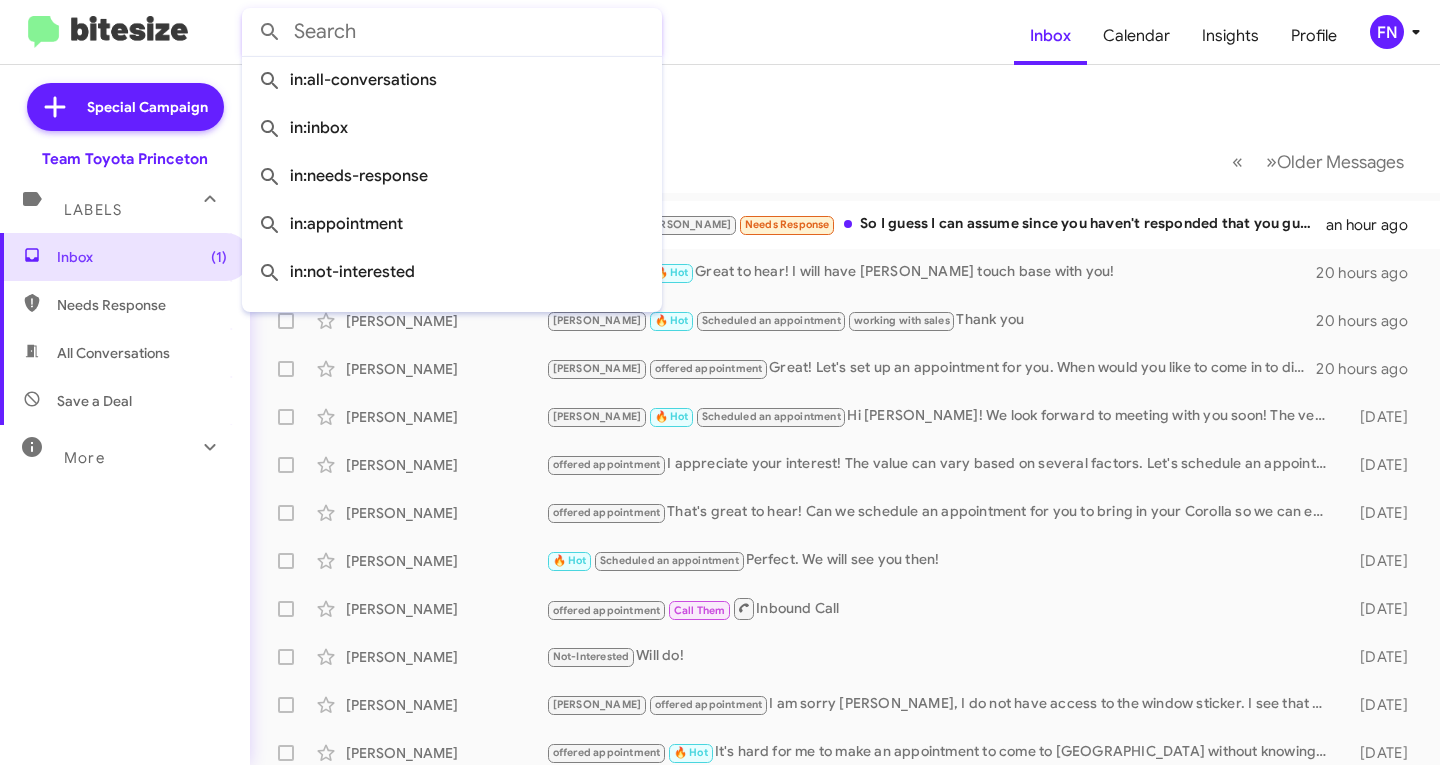 click 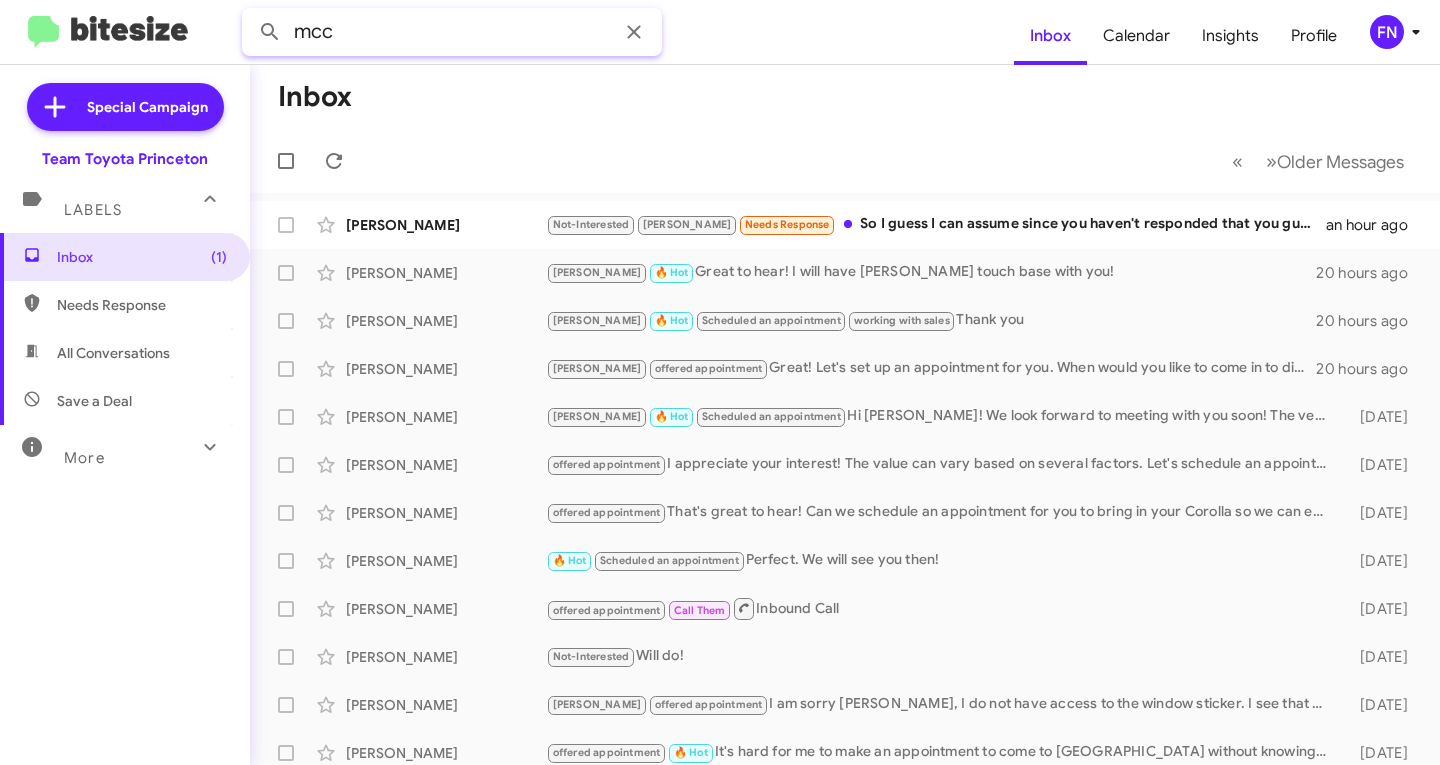 type on "mcc" 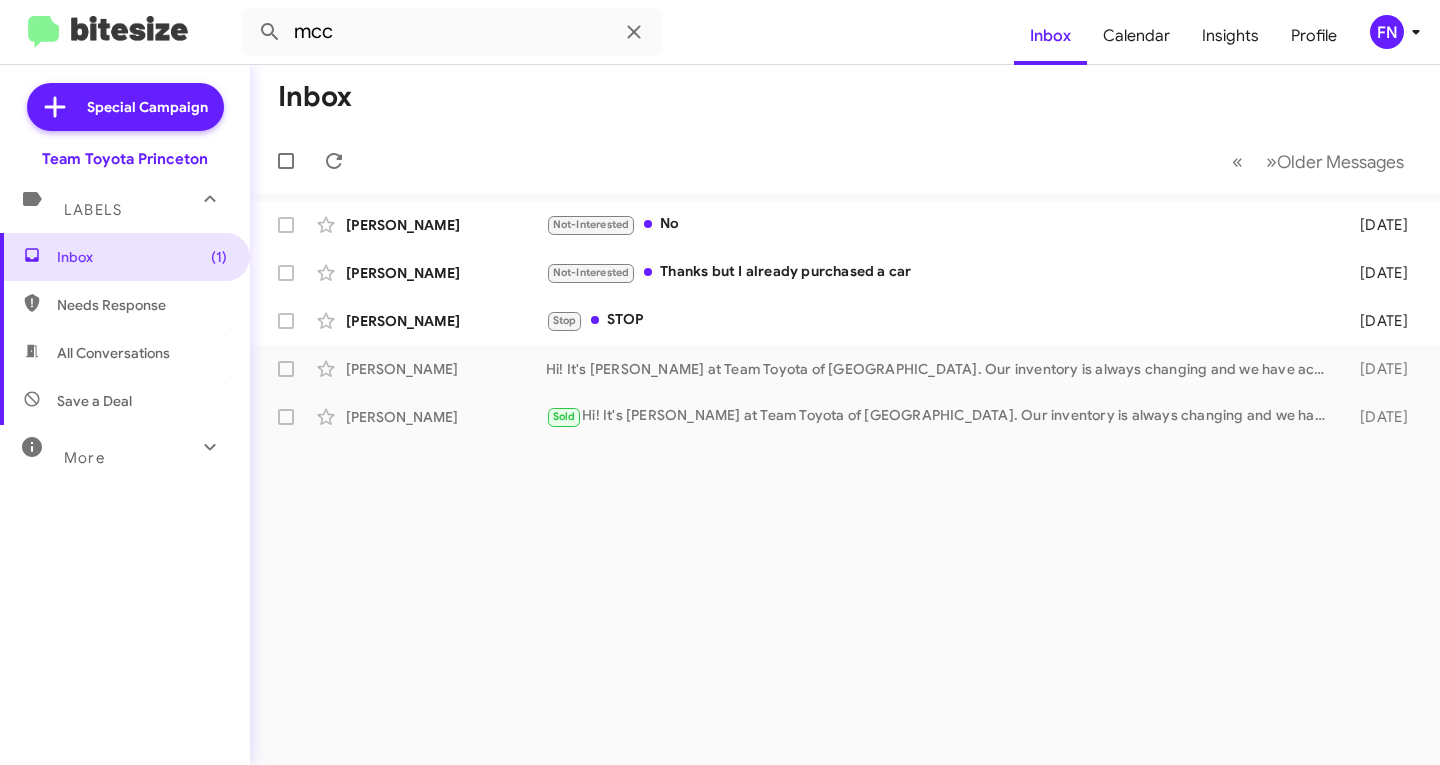 click on "FN" 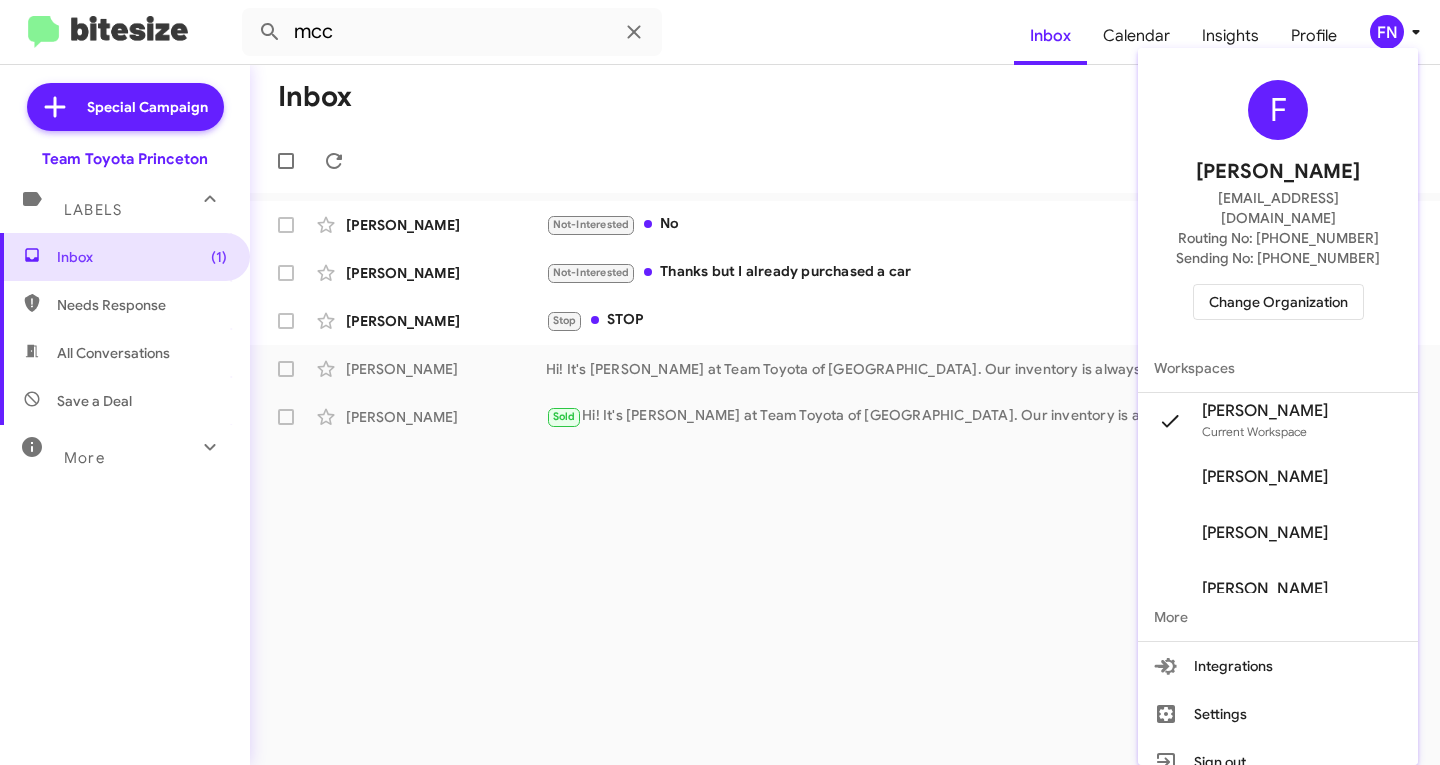 click on "Change Organization" at bounding box center [1278, 302] 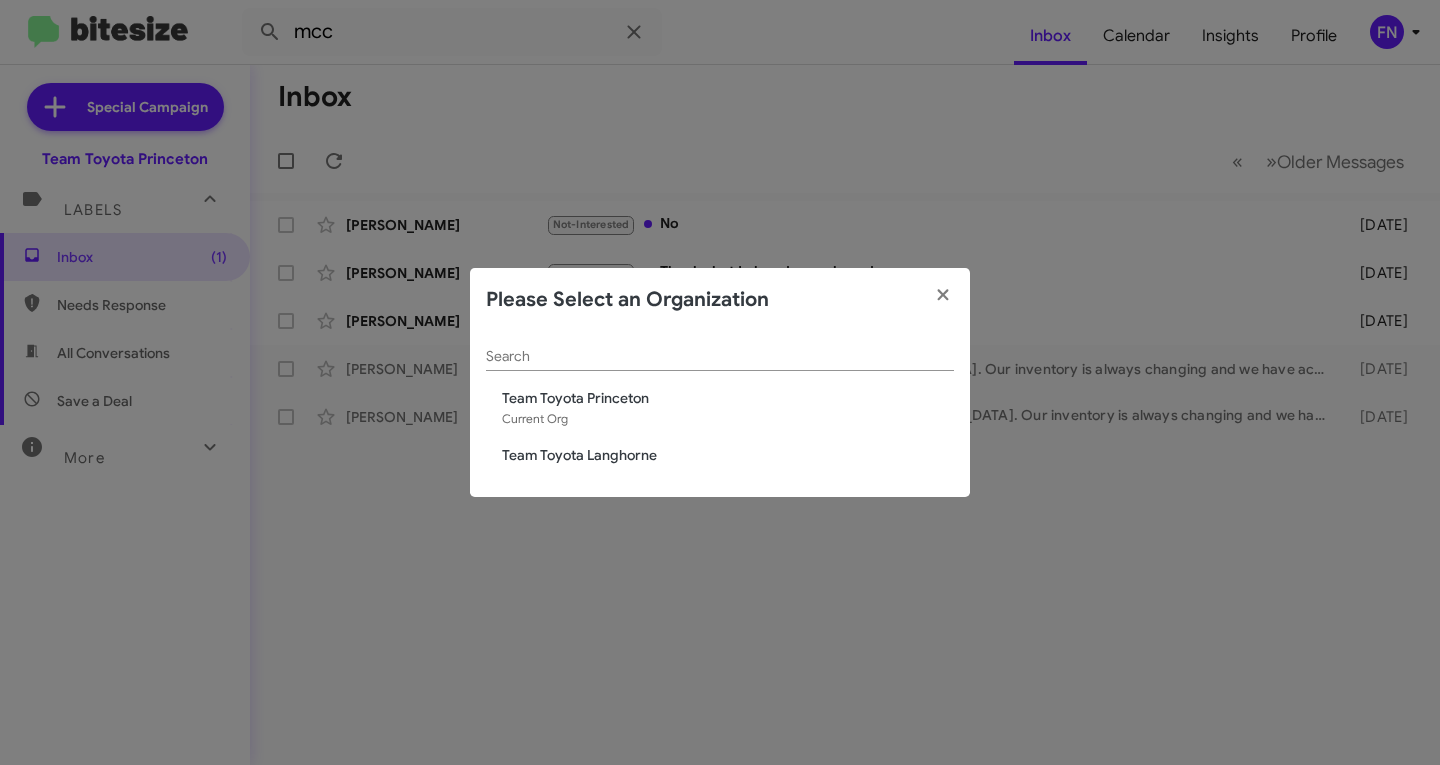 click on "Team Toyota Langhorne" 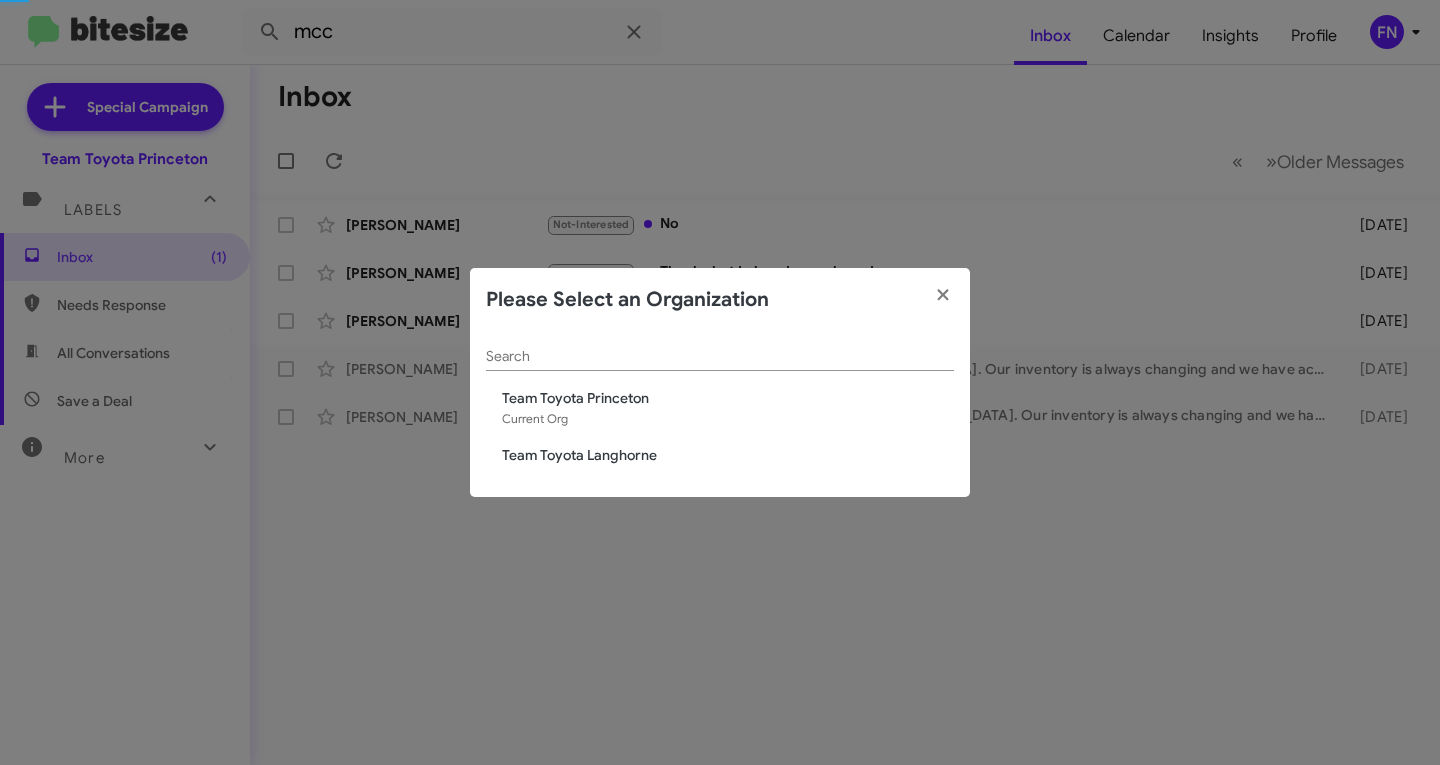 type 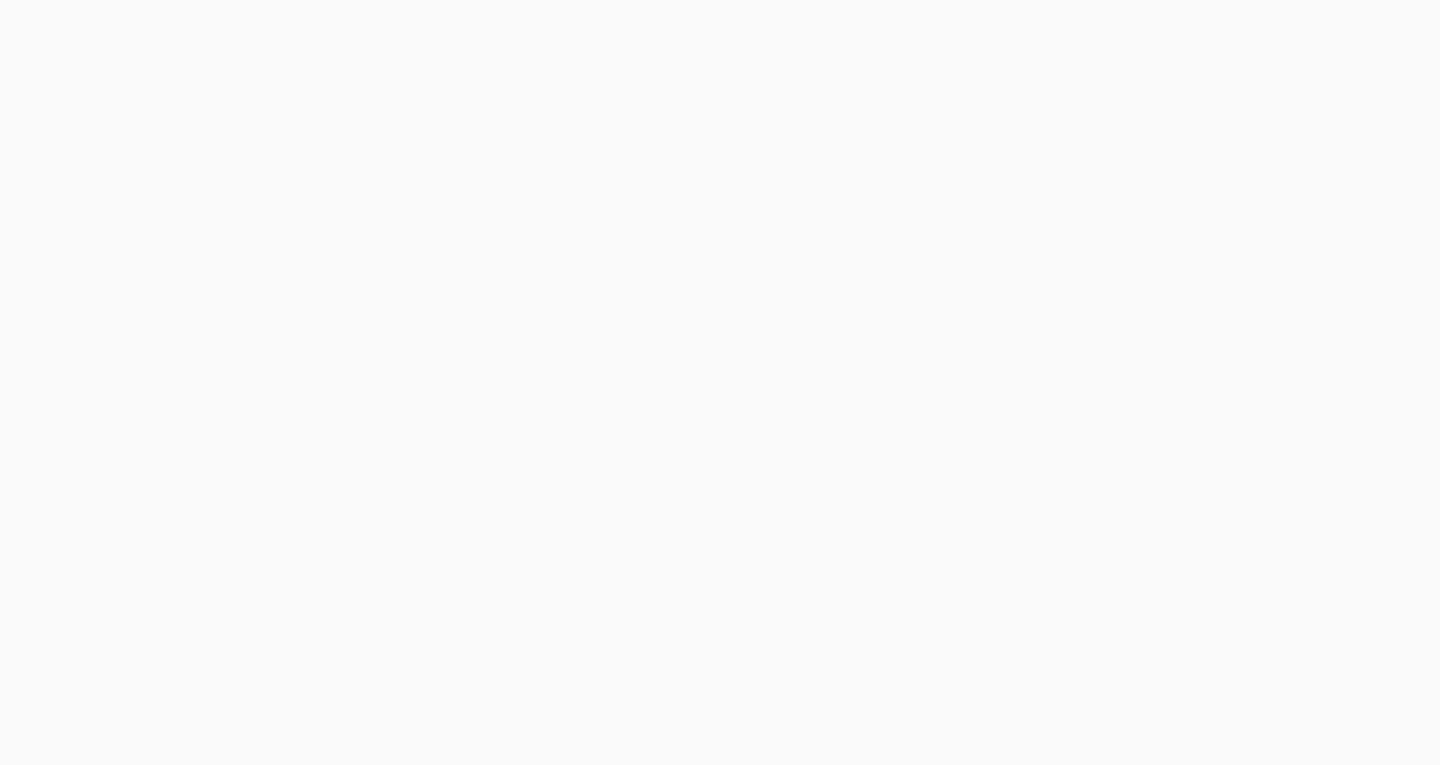 scroll, scrollTop: 0, scrollLeft: 0, axis: both 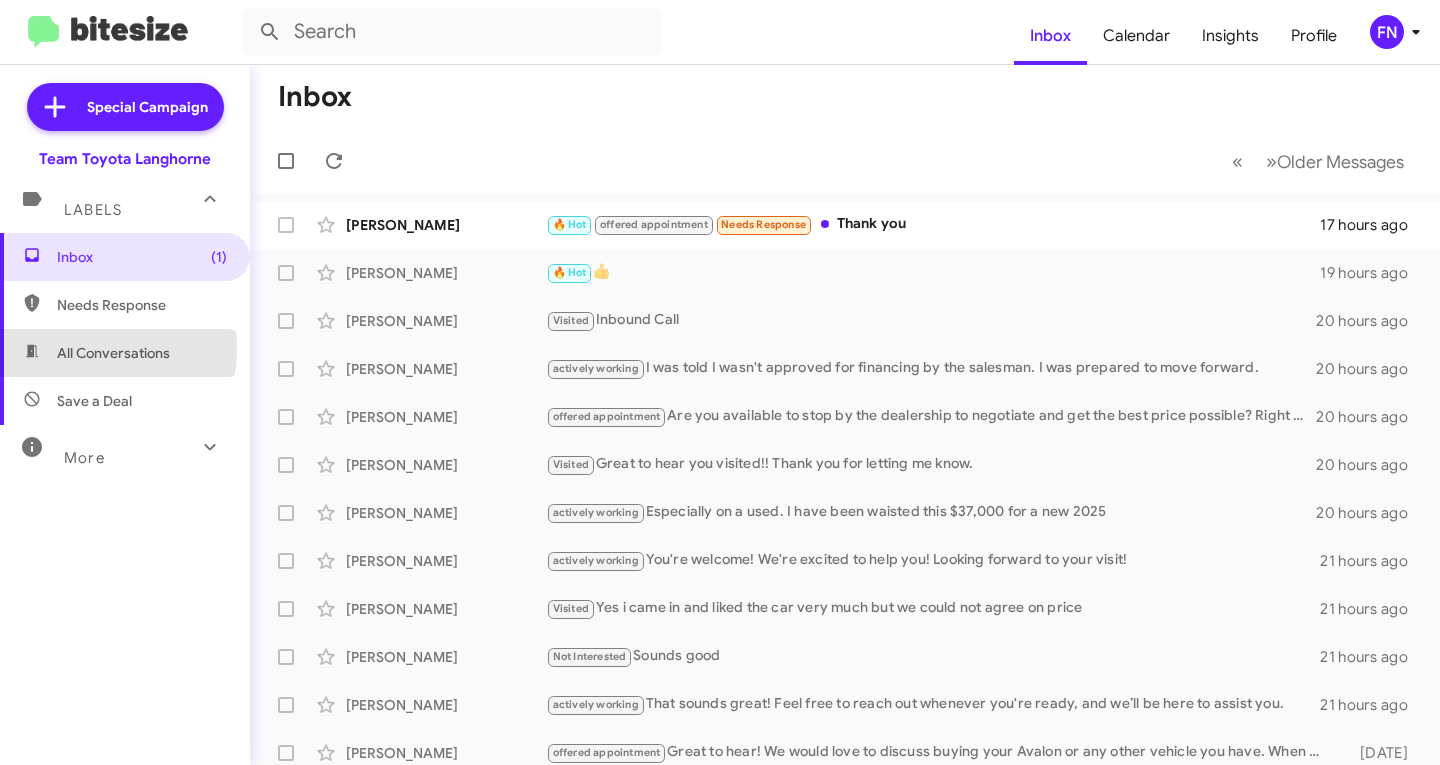 click on "All Conversations" at bounding box center [113, 353] 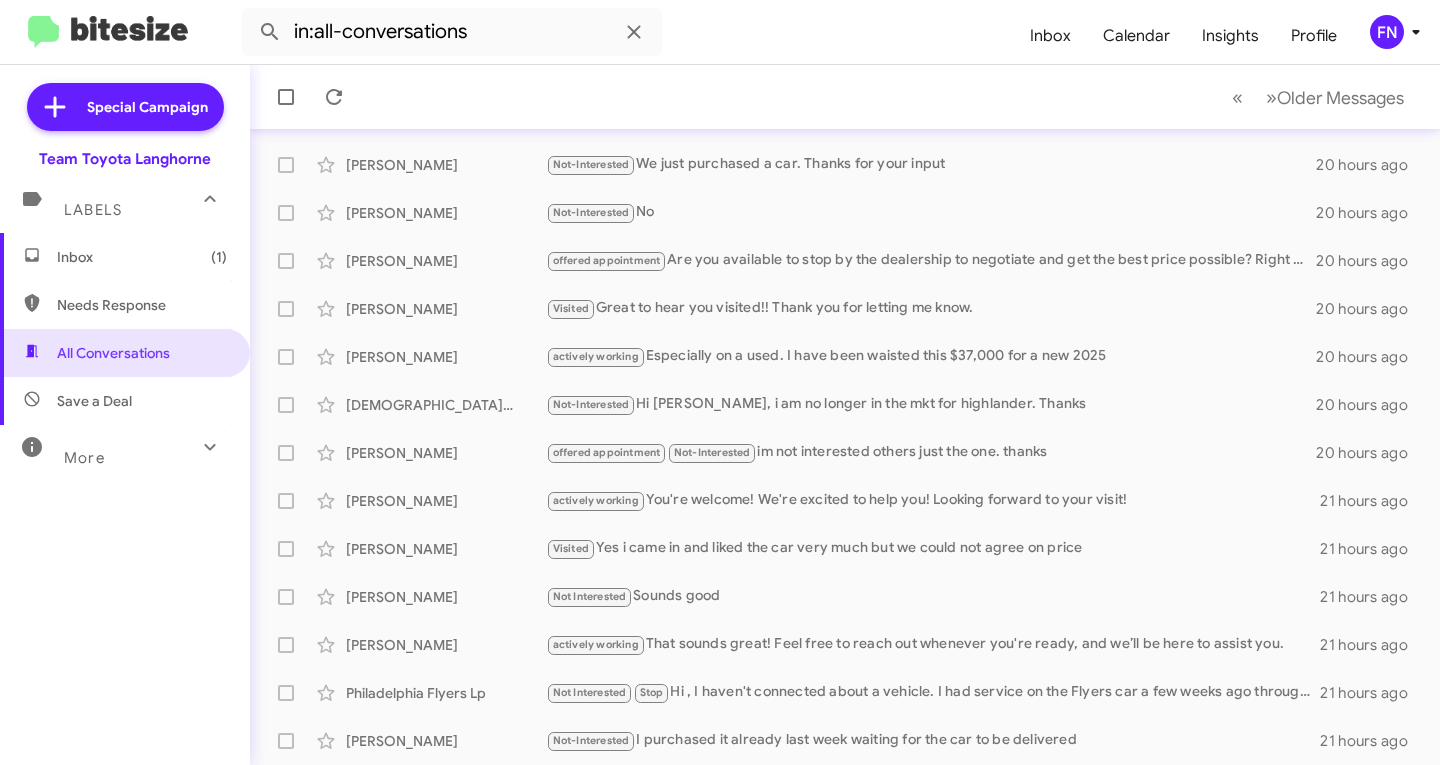 scroll, scrollTop: 396, scrollLeft: 0, axis: vertical 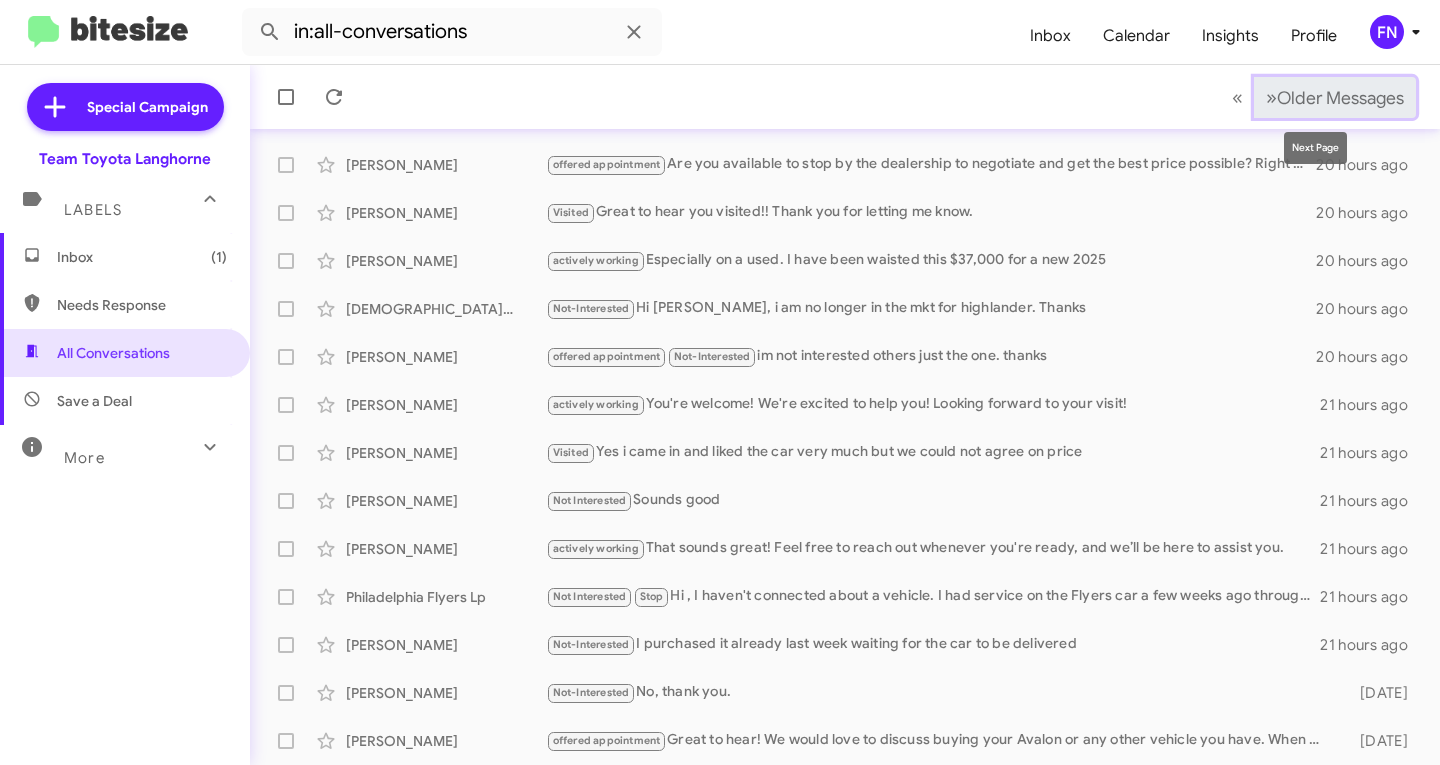 click on "Older Messages" 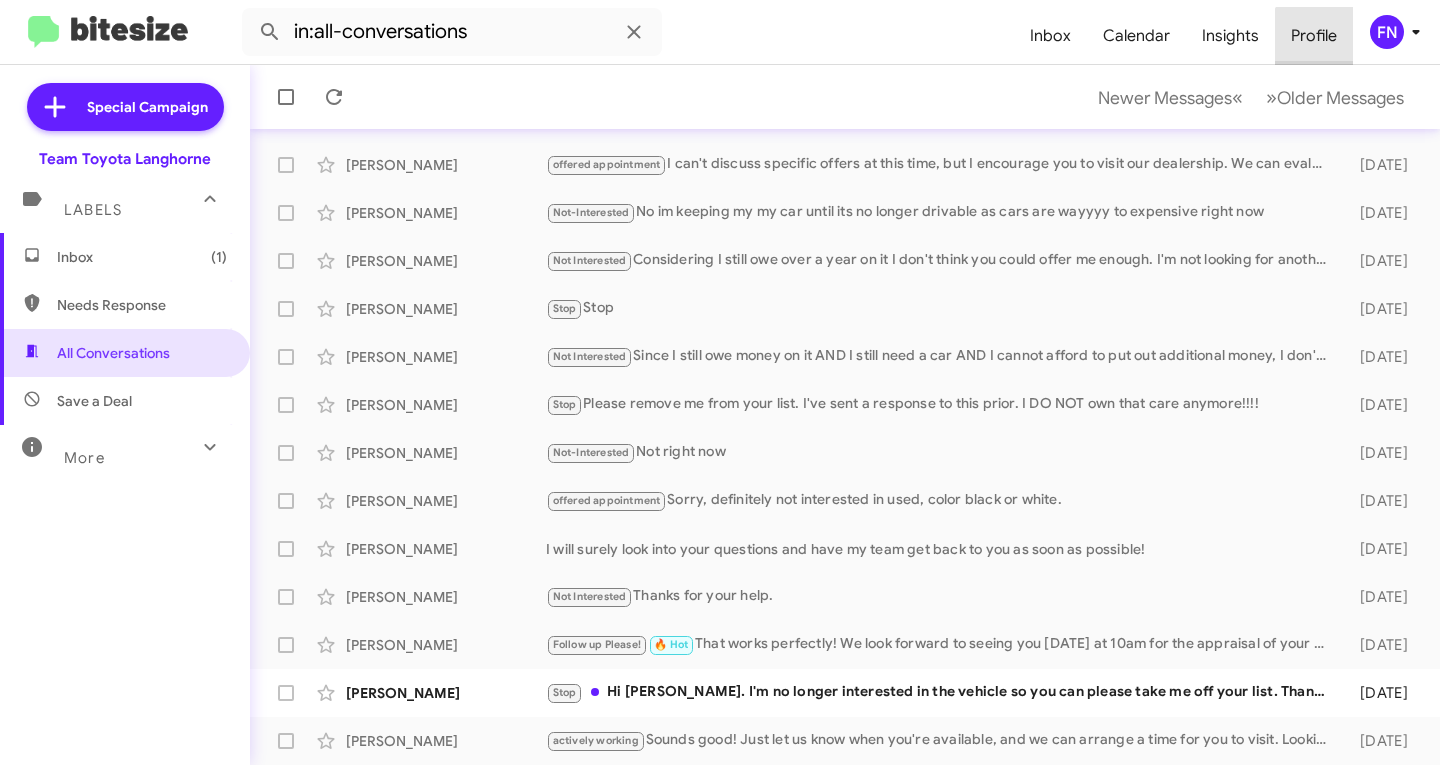 click on "Profile" 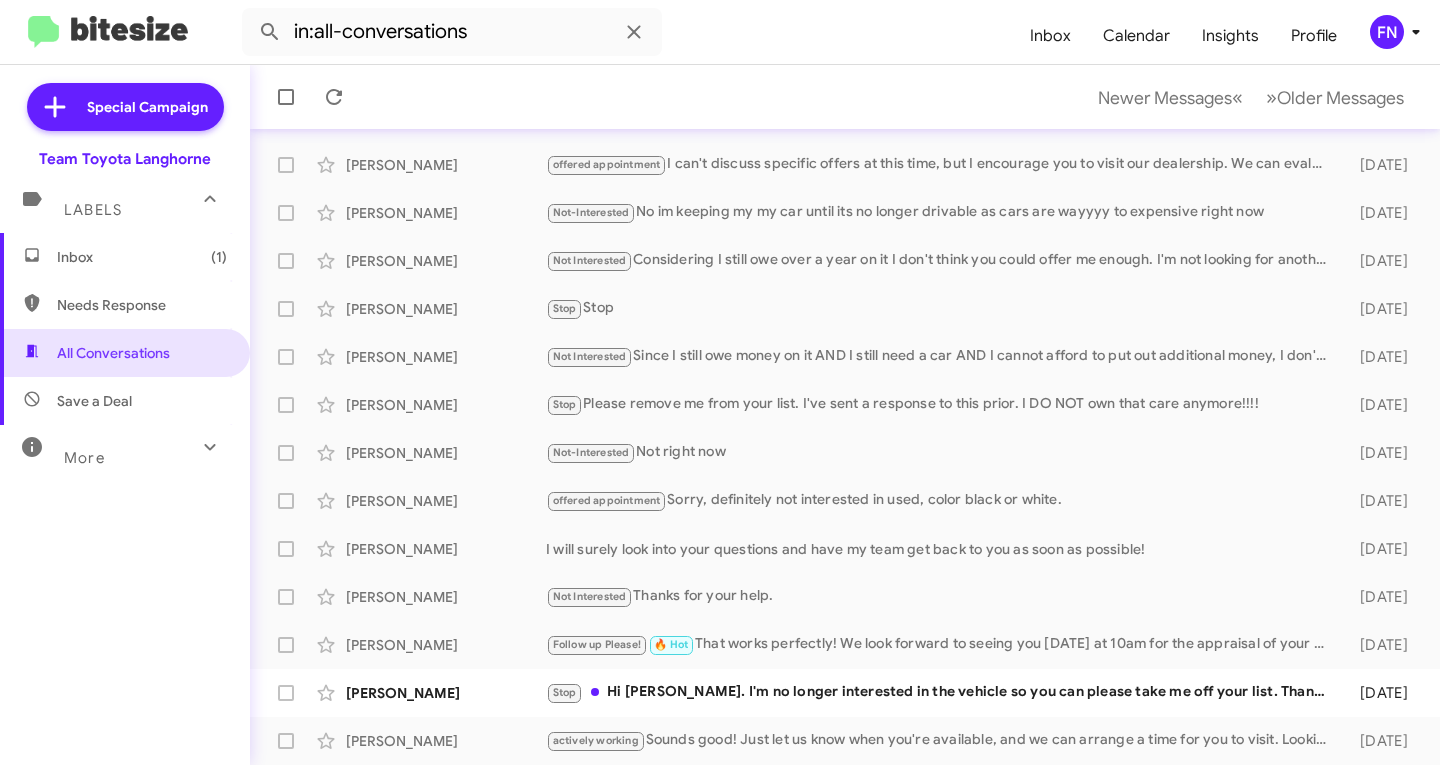 type 